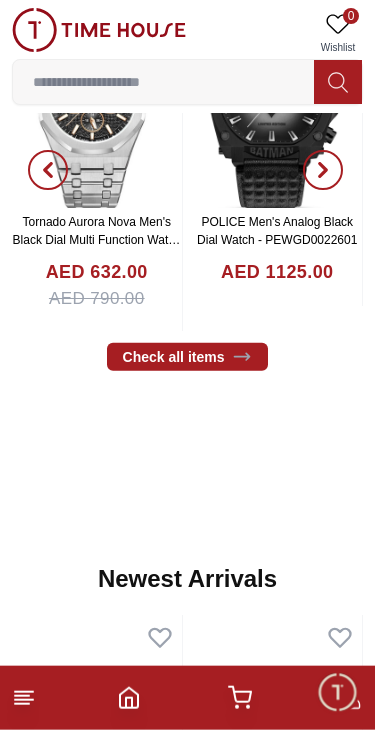 scroll, scrollTop: 539, scrollLeft: 0, axis: vertical 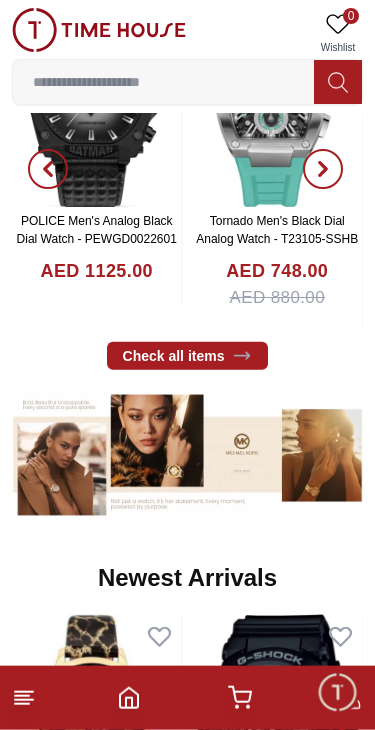click on "Check all items" at bounding box center (188, 356) 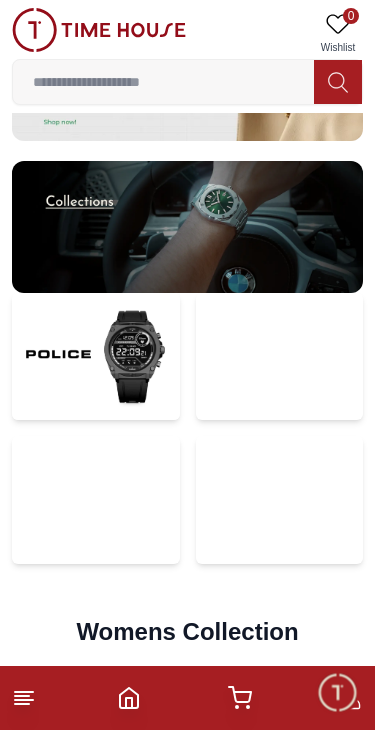 scroll, scrollTop: 3743, scrollLeft: 0, axis: vertical 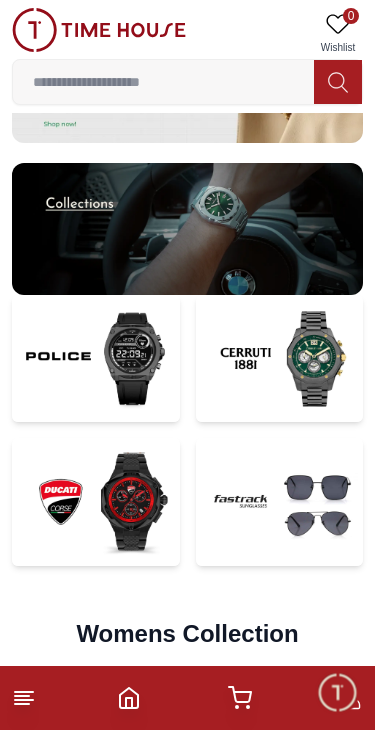 click at bounding box center (280, 359) 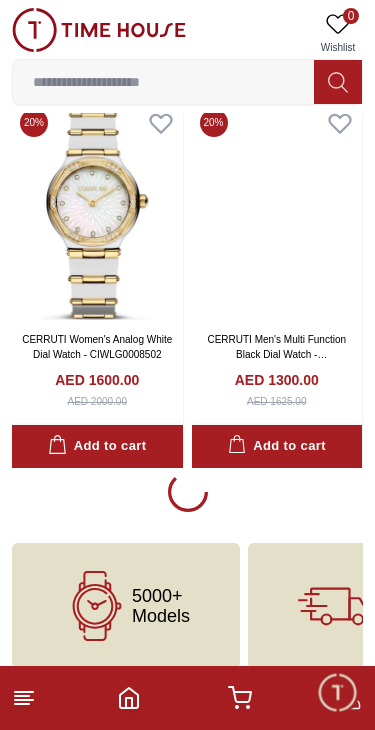 scroll, scrollTop: 3995, scrollLeft: 0, axis: vertical 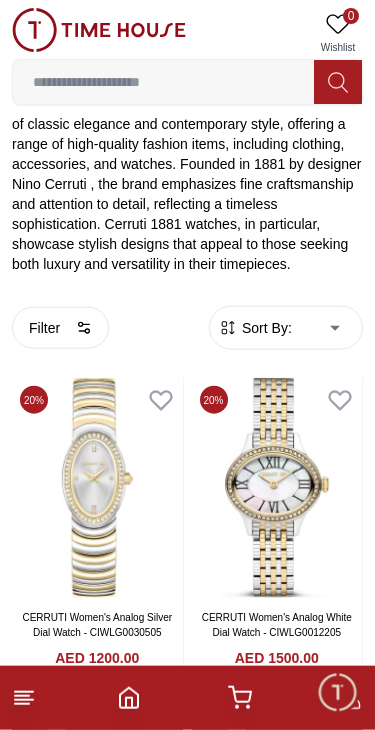 click on "[NUMBER]% Genuine products with International Warranty Shop From [LOCATION] | العربية |  Currency   | 0 Wishlist Help Our Stores My Account 0 Wishlist My Bag Home Cerruti-1881 CERRUTI 1881 Cerruti 1881 is an Italian brand celebrated for its blend of classic elegance and contemporary style, offering a range of high-quality fashion items, including clothing, accessories, and watches. Founded in 1881 by designer [NAME] , the brand emphasizes fine craftsmanship and attention to detail, reflecting a timeless sophistication. Cerruti 1881 watches, in particular, showcase stylish designs that appeal to those seeking both luxury and versatility in their timepieces.    Filter By Clear Band Color Dark Blue Black Grey Two Tone Purple Rose Gold / White Black  /  Silver Black / Red Pink+Rose Gold Black & Brown 2 Tone - Ss & Rg Black And Golden Sand Display Type Analog Multi Function Automatic Chronograph Dial Color Black Dark Blue+Gold Navy Blue Pink Red Dark Blue+Silver Champagne Purple Black White Light Blue Brown  10" at bounding box center (187, 4026) 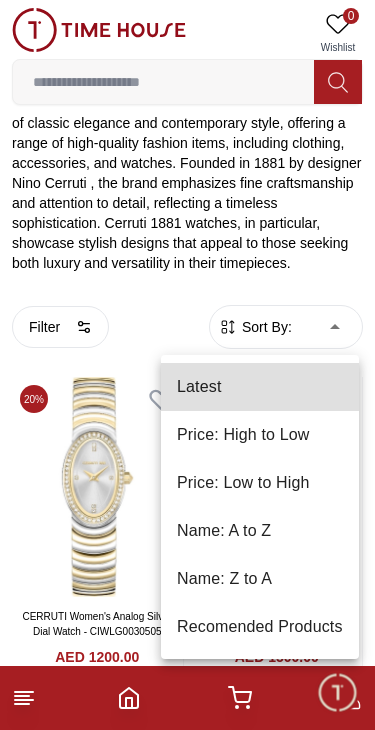 click on "Price: Low to High" at bounding box center [260, 483] 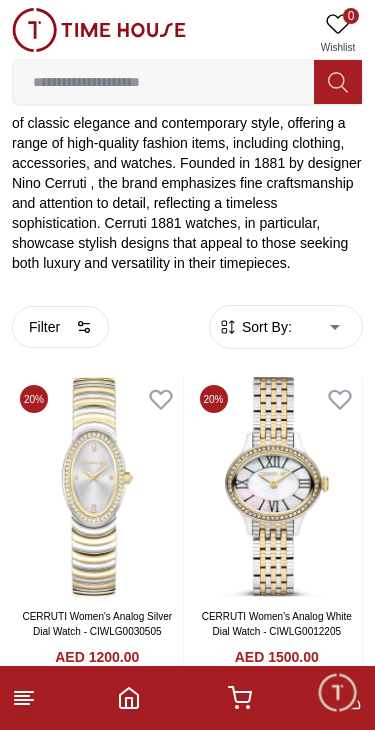 type on "*" 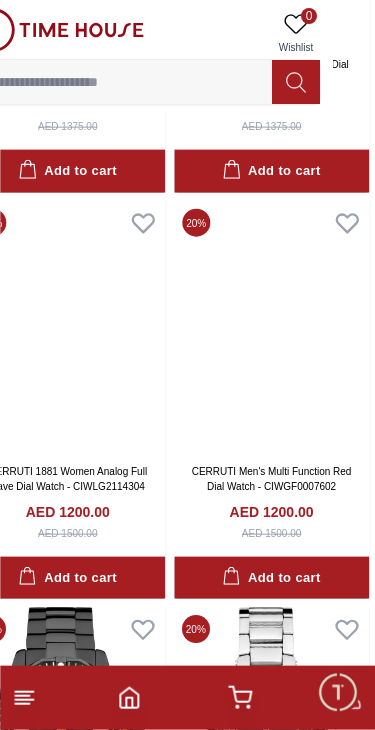 scroll, scrollTop: 1748, scrollLeft: 42, axis: both 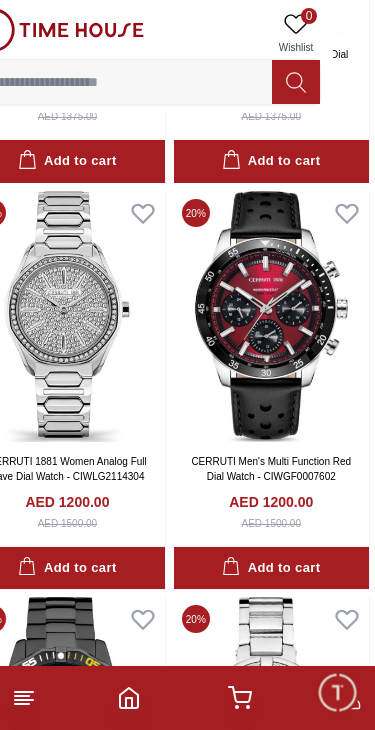 click at bounding box center (67, 316) 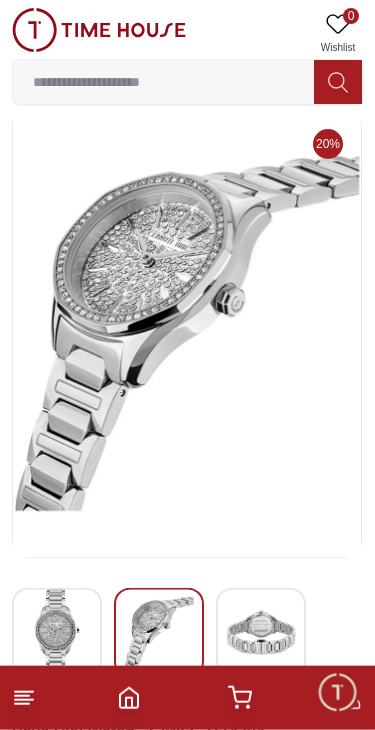 scroll, scrollTop: 21, scrollLeft: 0, axis: vertical 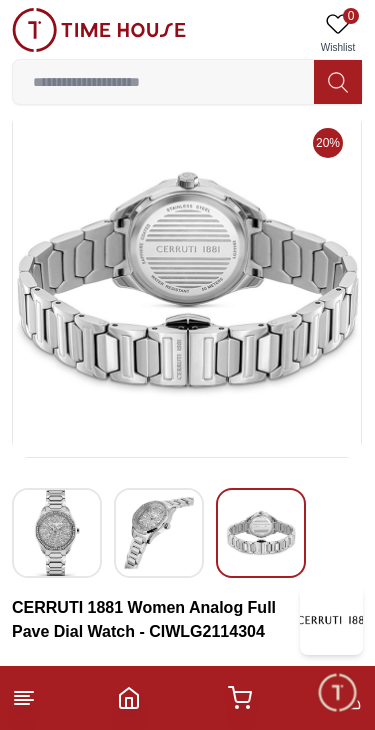 click at bounding box center (187, 283) 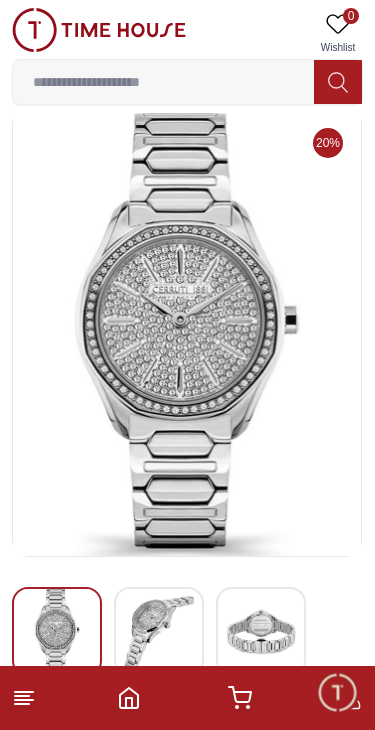 scroll, scrollTop: 0, scrollLeft: 0, axis: both 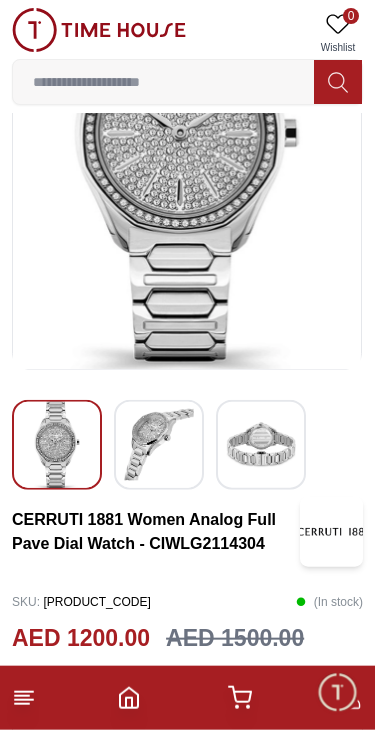 click 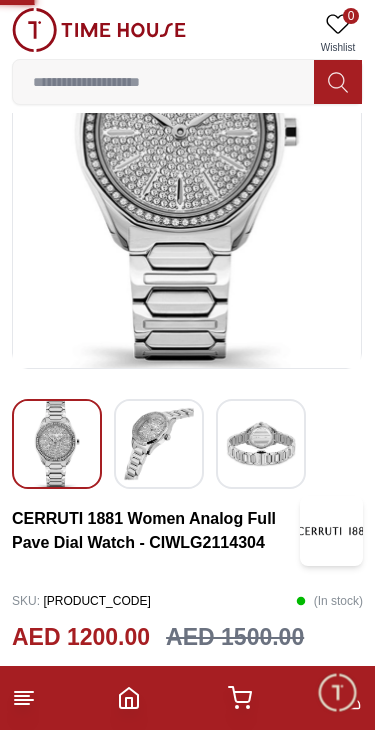 scroll, scrollTop: 0, scrollLeft: 0, axis: both 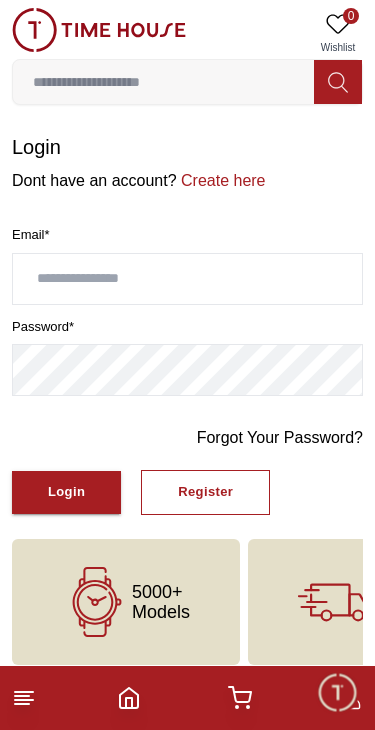 click 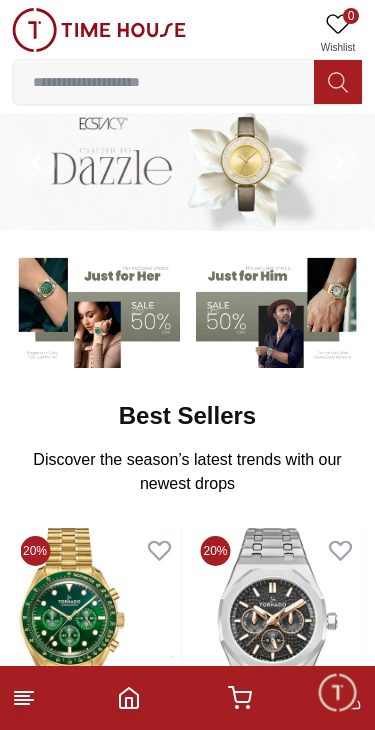 scroll, scrollTop: 0, scrollLeft: 0, axis: both 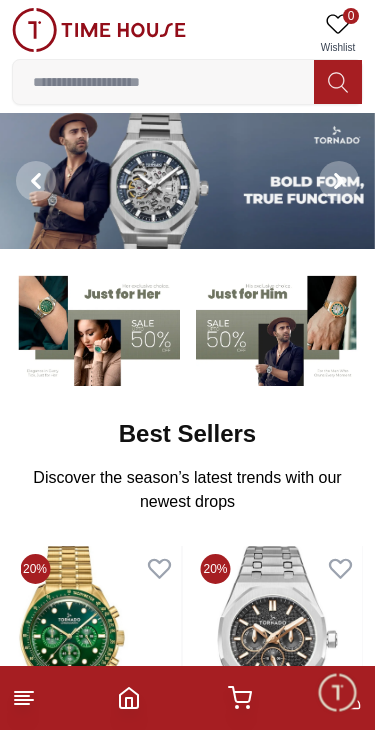 click 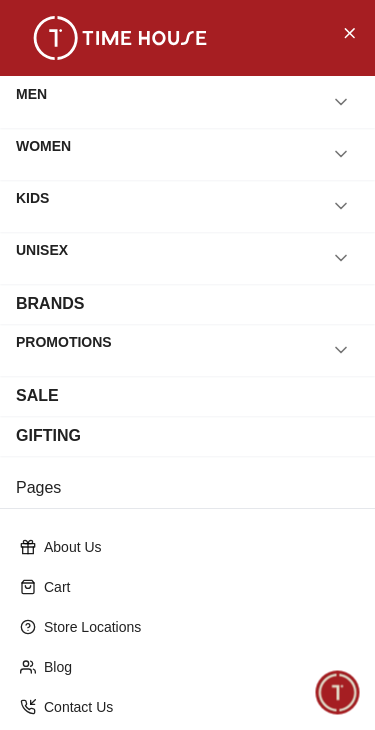 click on "BRANDS" at bounding box center [187, 304] 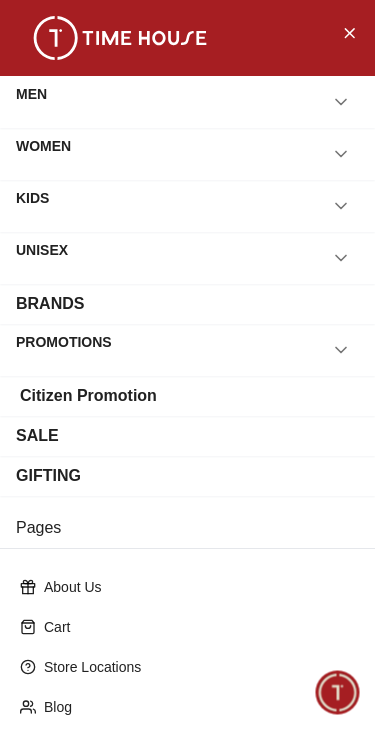 click on "SALE" at bounding box center (187, 436) 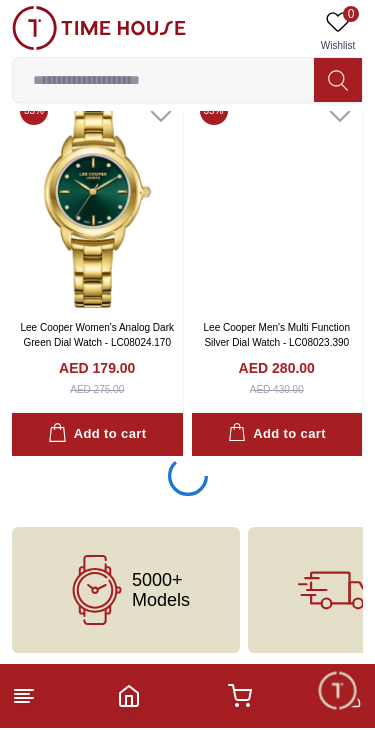 scroll, scrollTop: 3636, scrollLeft: 0, axis: vertical 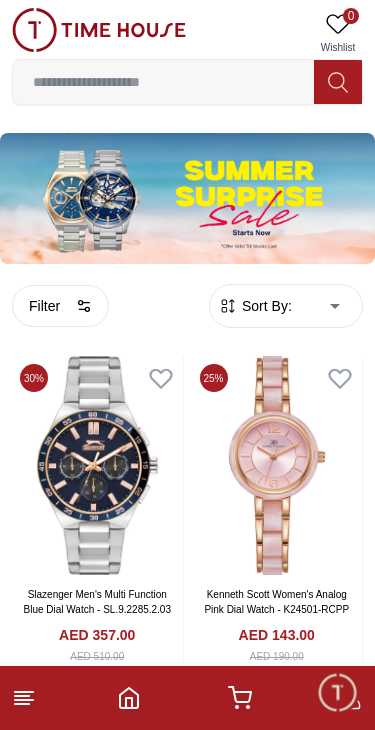 click on "Filter" at bounding box center [60, 306] 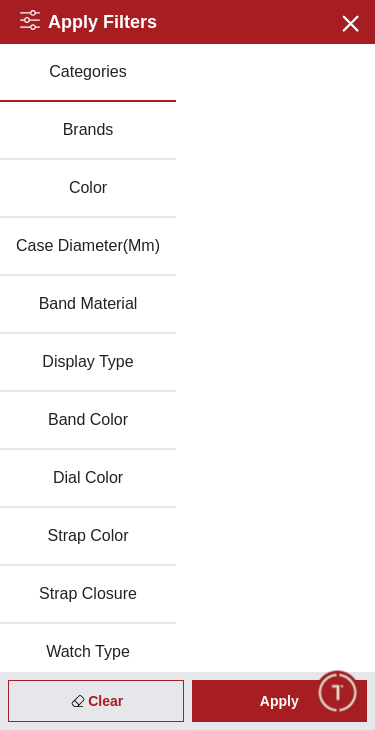 click on "Apply" at bounding box center (280, 701) 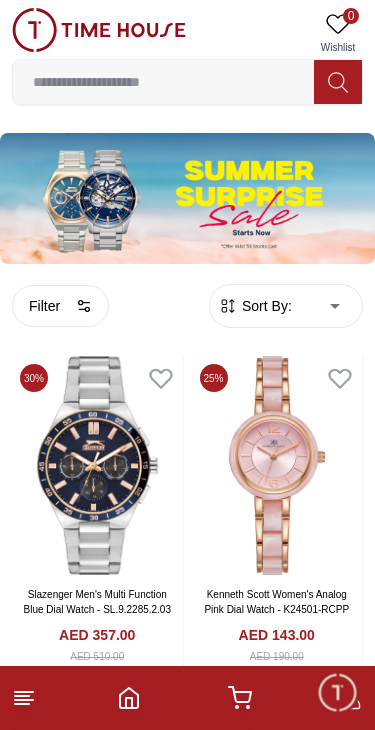 click on "100% Genuine products with International Warranty Shop From [LOCATION] | العربية |  Currency   | 0 Wishlist Help Our Stores My Account 0 Wishlist My Bag Home    Filter By Clear Brands Quantum Lee Cooper Slazenger Kenneth Scott Astro Ecstacy Tornado Color Black Green Blue Red Dark Blue Silver Silver / Black Black / Gold Orange Rose Gold Grey White Mop White White / Rose Gold Silver / Silver Silver / Gold Silver / Rose Gold Black / Black Black / Silver Black / Rose Gold Gold Yellow Dark Green Brown White / Silver Light Blue Black /Grey Black /Black Black / Rose Gold / Black Rose Gold / Black Rose Gold / Black / Black Blue / Rose Gold Pink Green /Silver Purple Silver Silver Silver / Blue Titanum Navy Blue Military Green Blue / Silver Champagne White / Gold White / Gold  Black  Ivory O.Green Peach Green / Silver MOP Light blue Blue  Dark green Light green Rose gold Beige Green Sunray  Rose Gold Sunray  Blue MOP Rose Gold MOP MOP / Rose Gold Green MOP Champagne MOP Pink MOP Black MOP Champagne Sunray  MOP / Gold" at bounding box center (187, 5899) 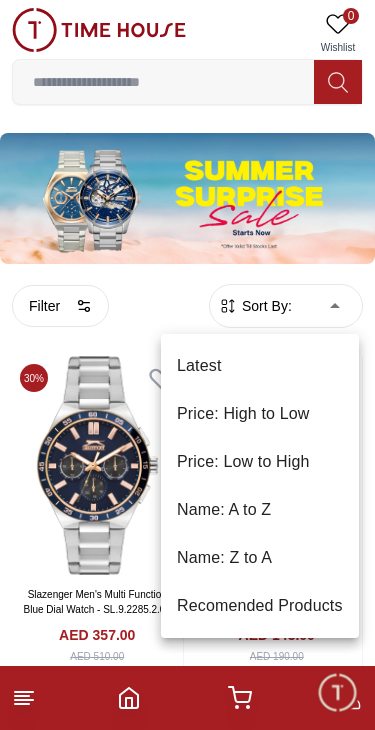 click on "Price: High to Low" at bounding box center [260, 414] 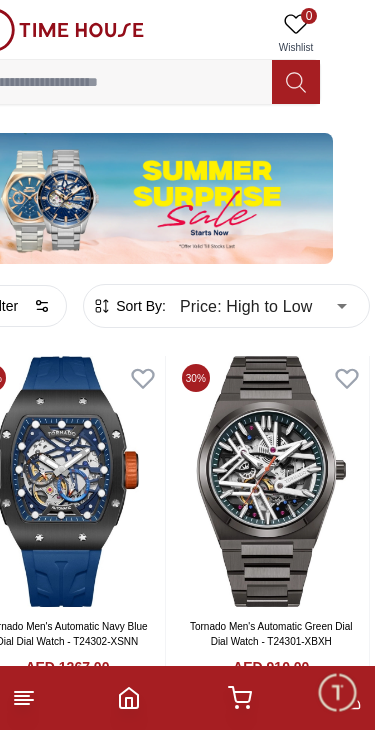 scroll, scrollTop: 0, scrollLeft: 0, axis: both 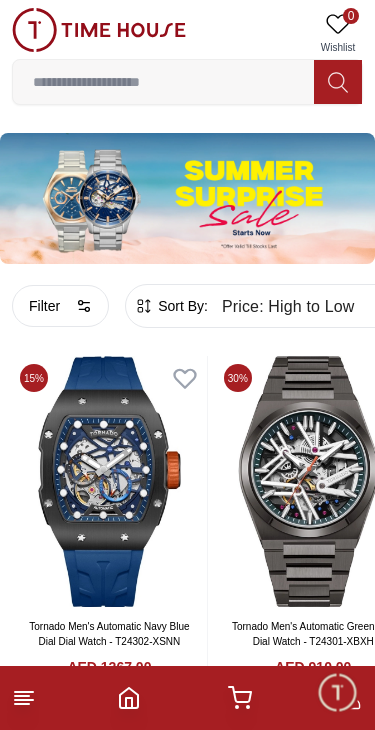 click on "Filter" at bounding box center (60, 306) 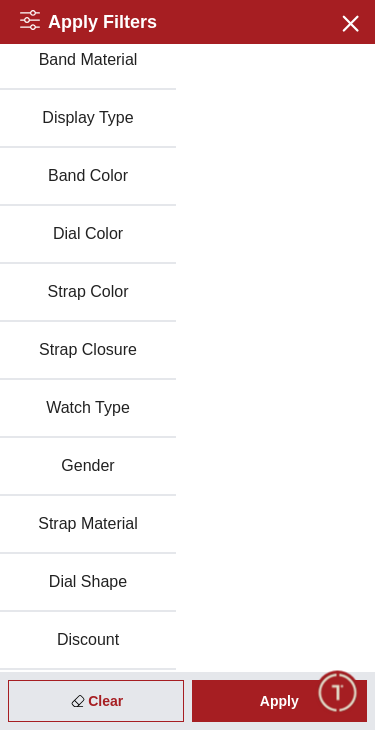 scroll, scrollTop: 244, scrollLeft: 0, axis: vertical 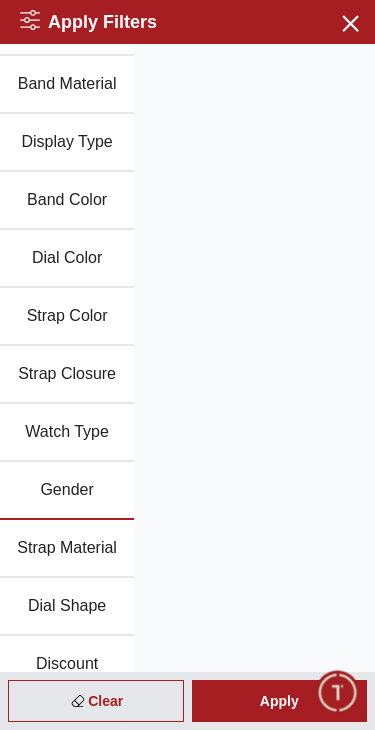click on "Gender" at bounding box center (67, 491) 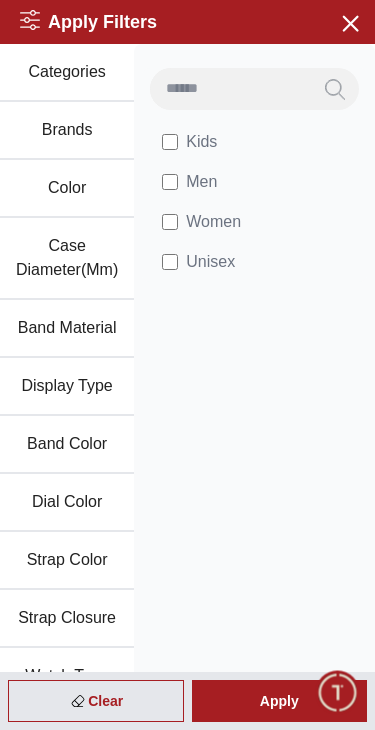 scroll, scrollTop: 0, scrollLeft: 0, axis: both 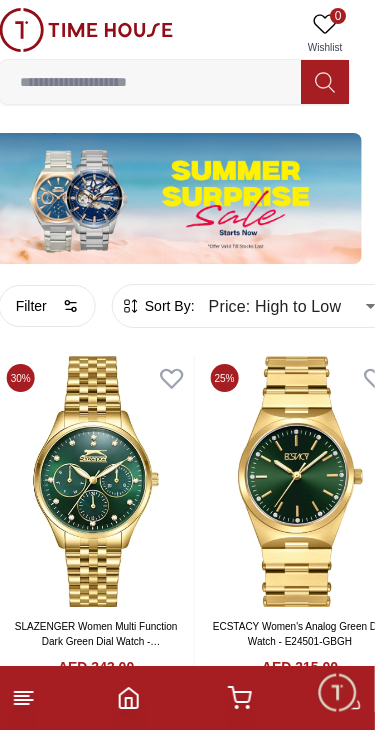 click on "100% Genuine products with International Warranty Shop From [LOCATION] | العربية |  Currency   | 0 Wishlist Help Our Stores My Account 0 Wishlist My Bag Home    Filter By Clear Brands Quantum Lee Cooper Slazenger Kenneth Scott Astro Ecstacy Tornado Color Black Green Blue Red Dark Blue Silver Silver / Black Black / Gold Orange Rose Gold Grey White Mop White White / Rose Gold Silver / Silver Silver / Gold Silver / Rose Gold Black / Black Black / Silver Black / Rose Gold Gold Yellow Dark Green Brown White / Silver Light Blue Black /Grey Black /Black Black / Rose Gold / Black Rose Gold / Black Rose Gold / Black / Black Blue / Rose Gold Pink Green /Silver Purple Silver Silver Silver / Blue Titanum Navy Blue Military Green Blue / Silver Champagne White / Gold White / Gold  Black  Ivory O.Green Peach Green / Silver MOP Light blue Blue  Dark green Light green Rose gold Beige Green Sunray  Rose Gold Sunray  Blue MOP Rose Gold MOP MOP / Rose Gold Green MOP Champagne MOP Pink MOP Black MOP Champagne Sunray  MOP / Gold" at bounding box center [174, 2280] 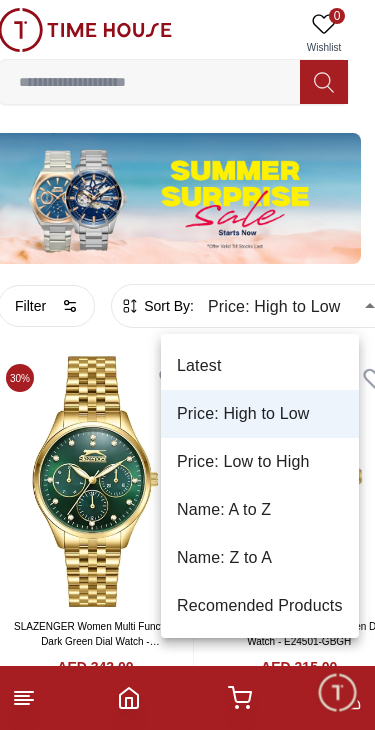 click on "Price: Low to High" at bounding box center (260, 462) 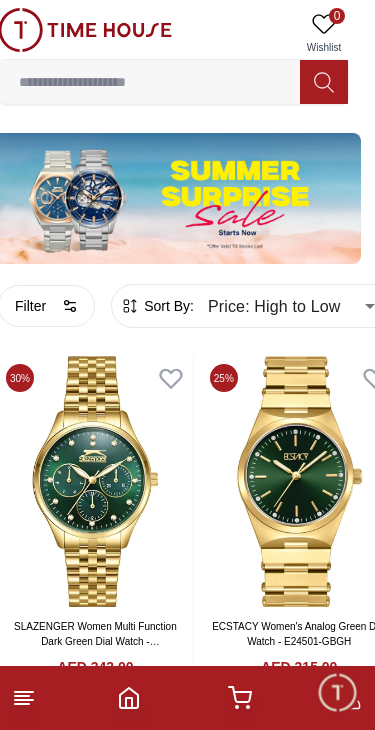 type on "*" 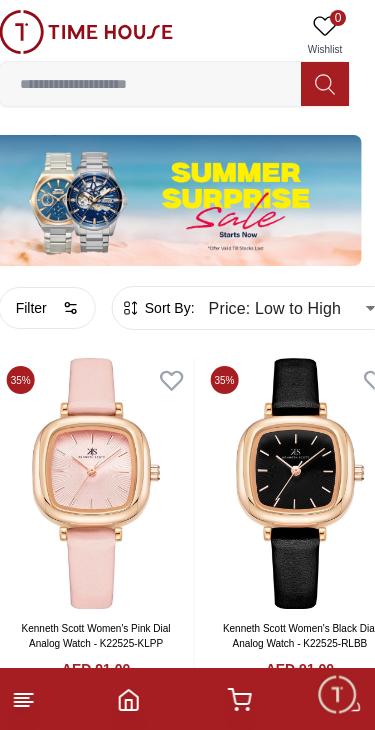 scroll, scrollTop: 0, scrollLeft: 14, axis: horizontal 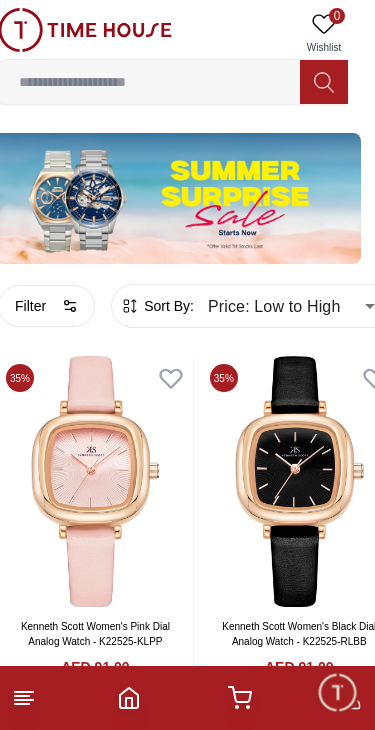 click 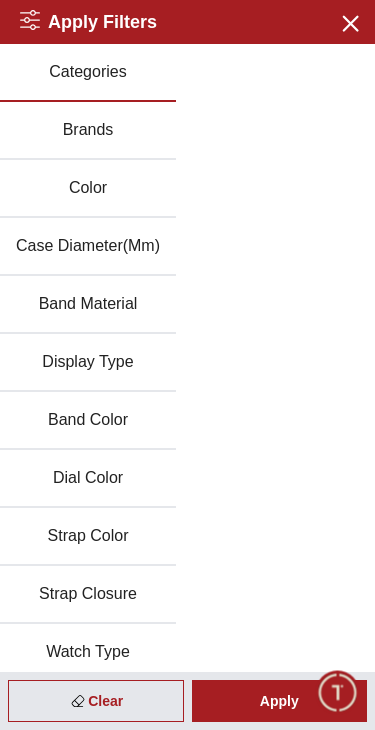 click on "Brands" at bounding box center (88, 131) 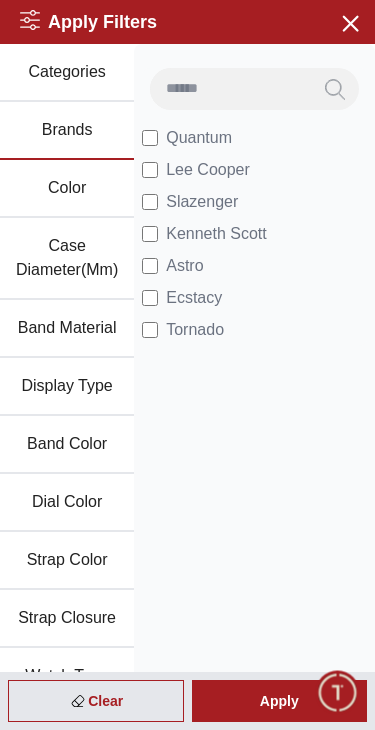 scroll, scrollTop: 0, scrollLeft: 0, axis: both 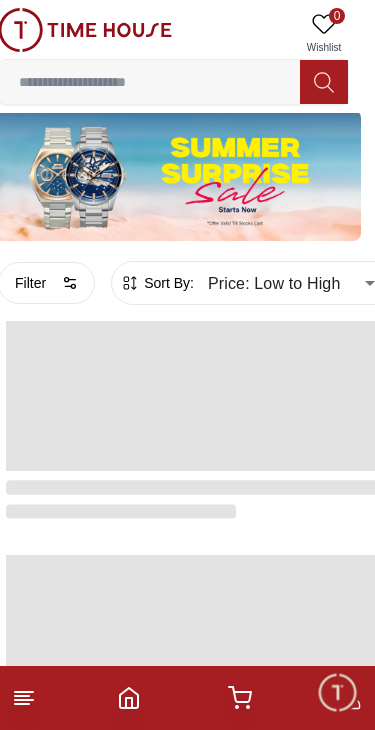click at bounding box center [173, 175] 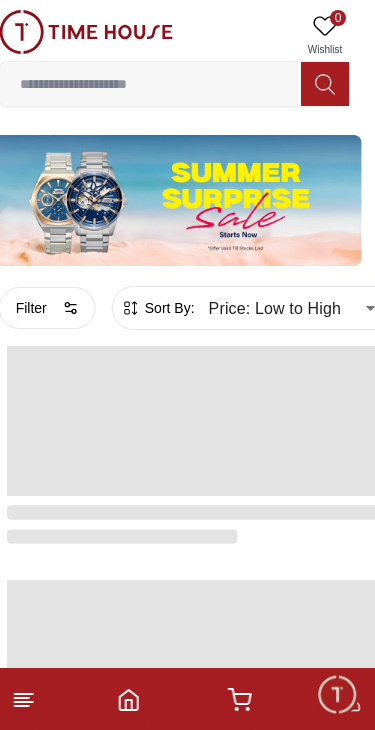 scroll, scrollTop: 0, scrollLeft: 14, axis: horizontal 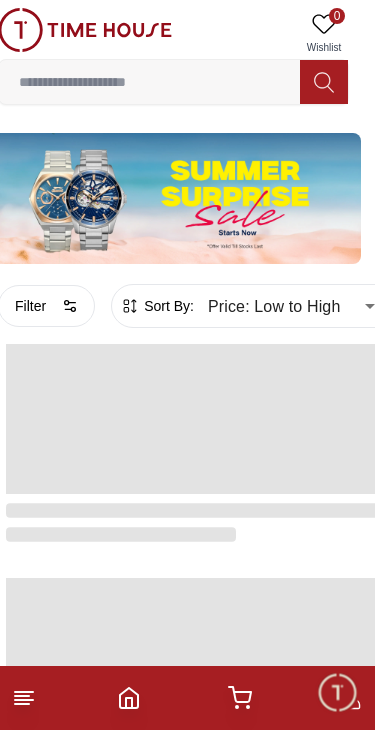 click at bounding box center [173, 198] 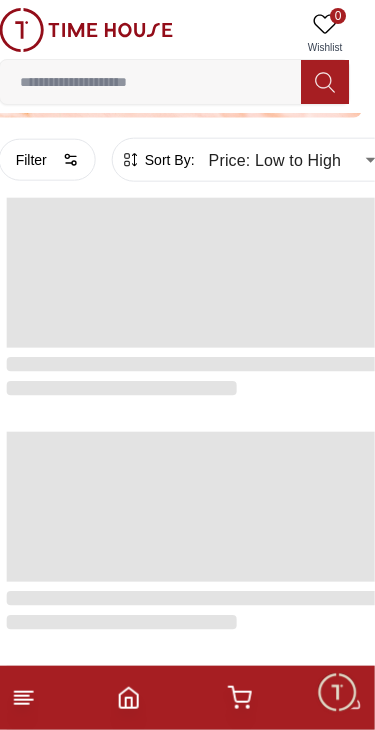 scroll, scrollTop: 144, scrollLeft: 14, axis: both 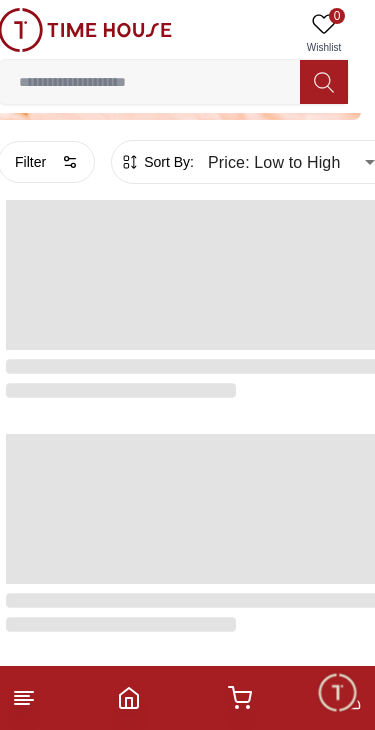 click 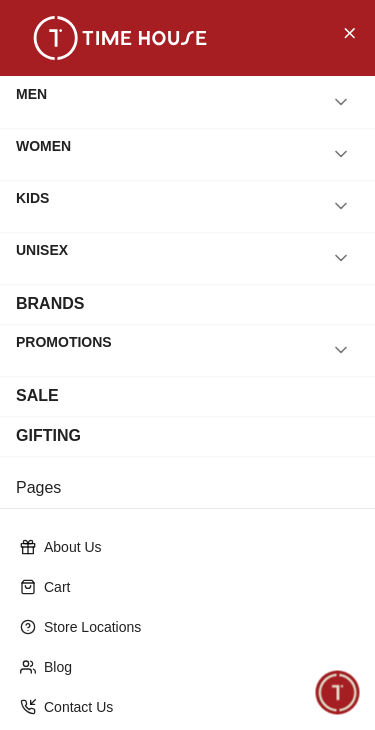 scroll, scrollTop: -1, scrollLeft: 0, axis: vertical 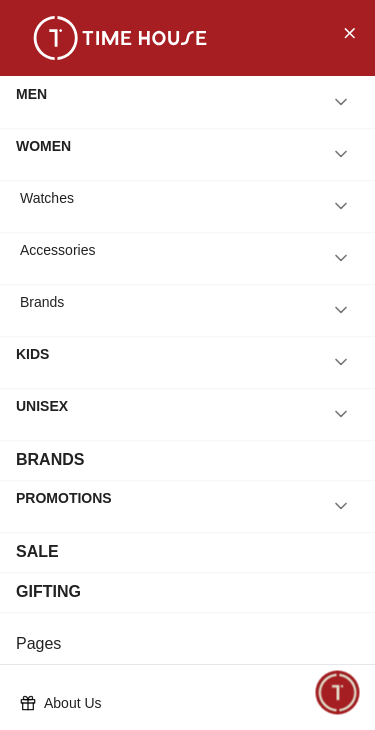 click on "Watches" at bounding box center [187, 206] 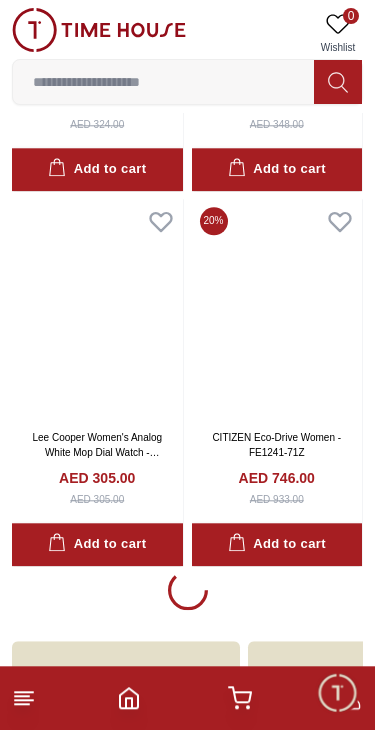 scroll, scrollTop: 3390, scrollLeft: 0, axis: vertical 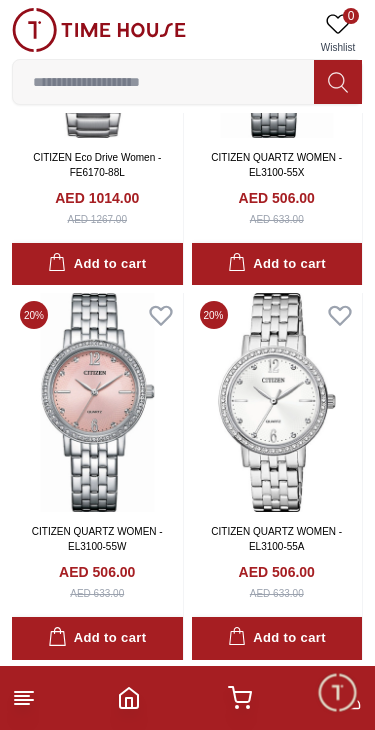 click at bounding box center [97, 402] 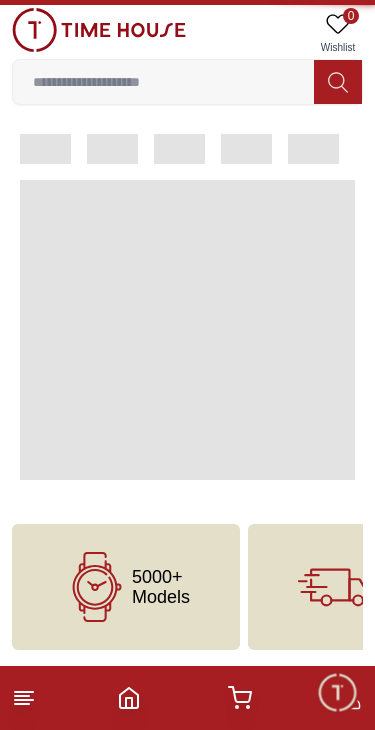 scroll, scrollTop: 0, scrollLeft: 0, axis: both 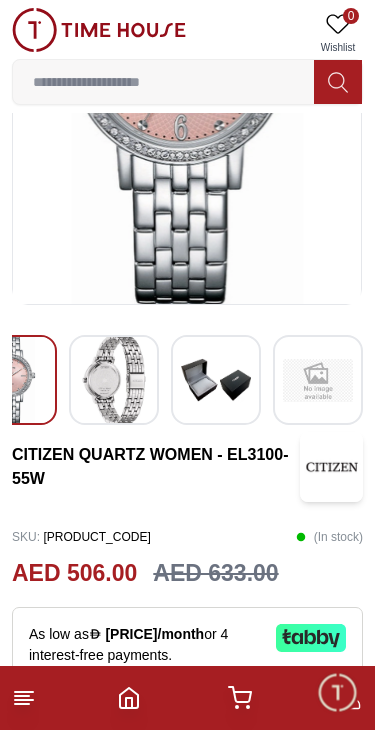 click on "SKU :   [PRODUCT_CODE] ( In stock )" at bounding box center [187, 537] 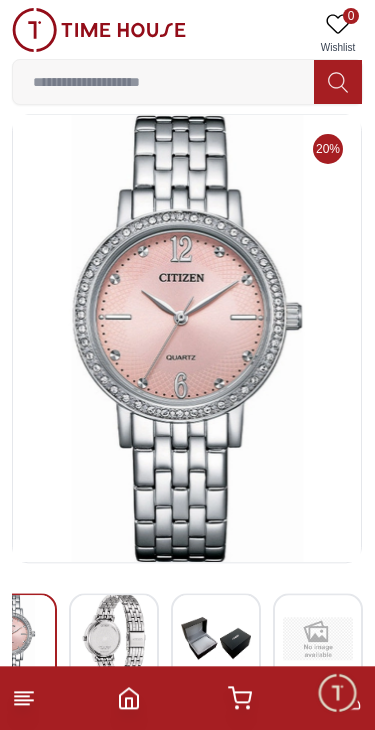 scroll, scrollTop: 9, scrollLeft: 0, axis: vertical 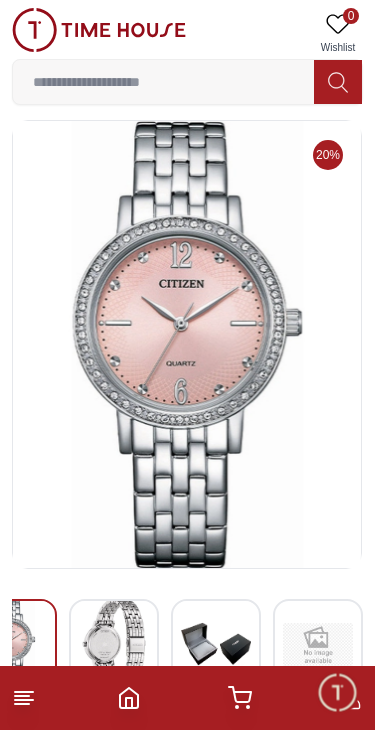 click 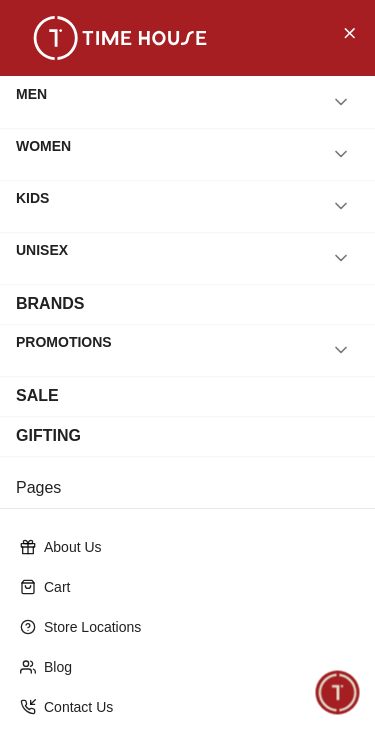 scroll, scrollTop: 0, scrollLeft: 0, axis: both 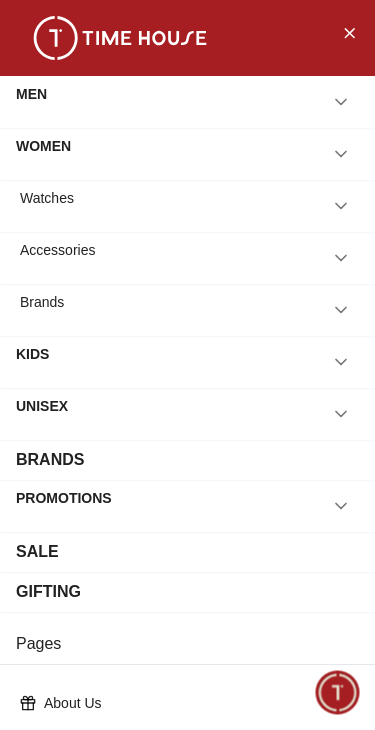 click on "Watches" at bounding box center [187, 206] 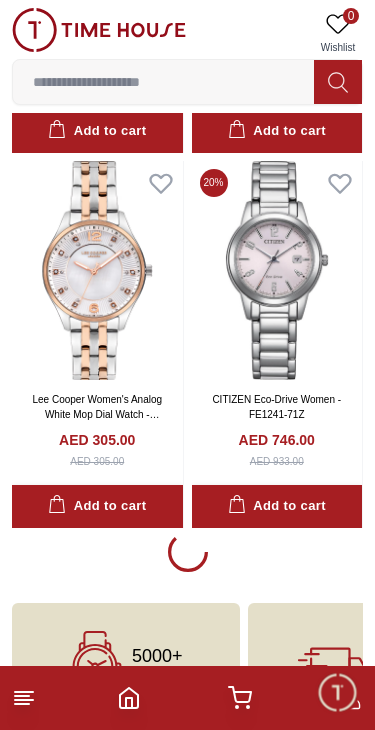 scroll, scrollTop: 3420, scrollLeft: 0, axis: vertical 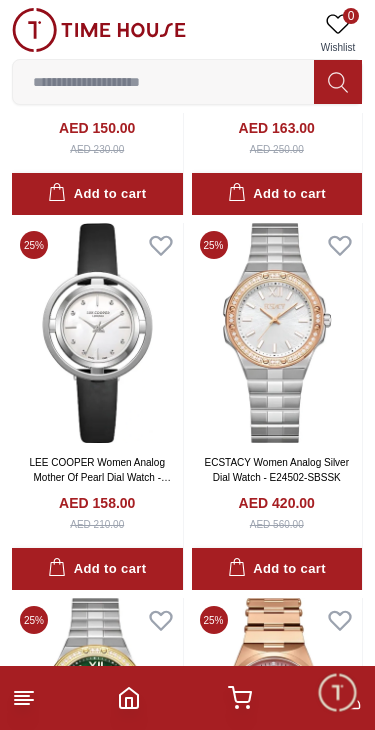 click on "Add to cart" at bounding box center [277, 569] 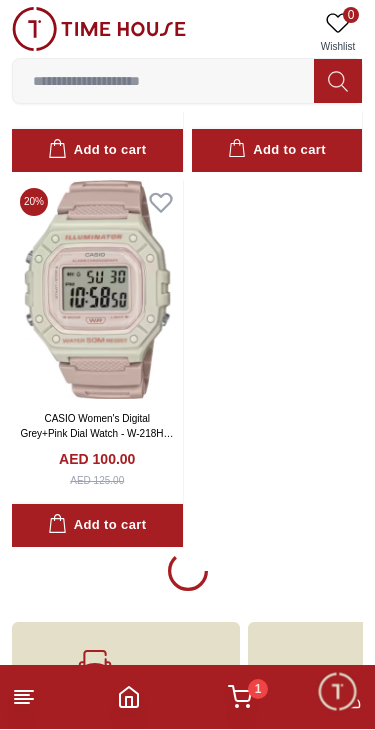 scroll, scrollTop: 48389, scrollLeft: 0, axis: vertical 